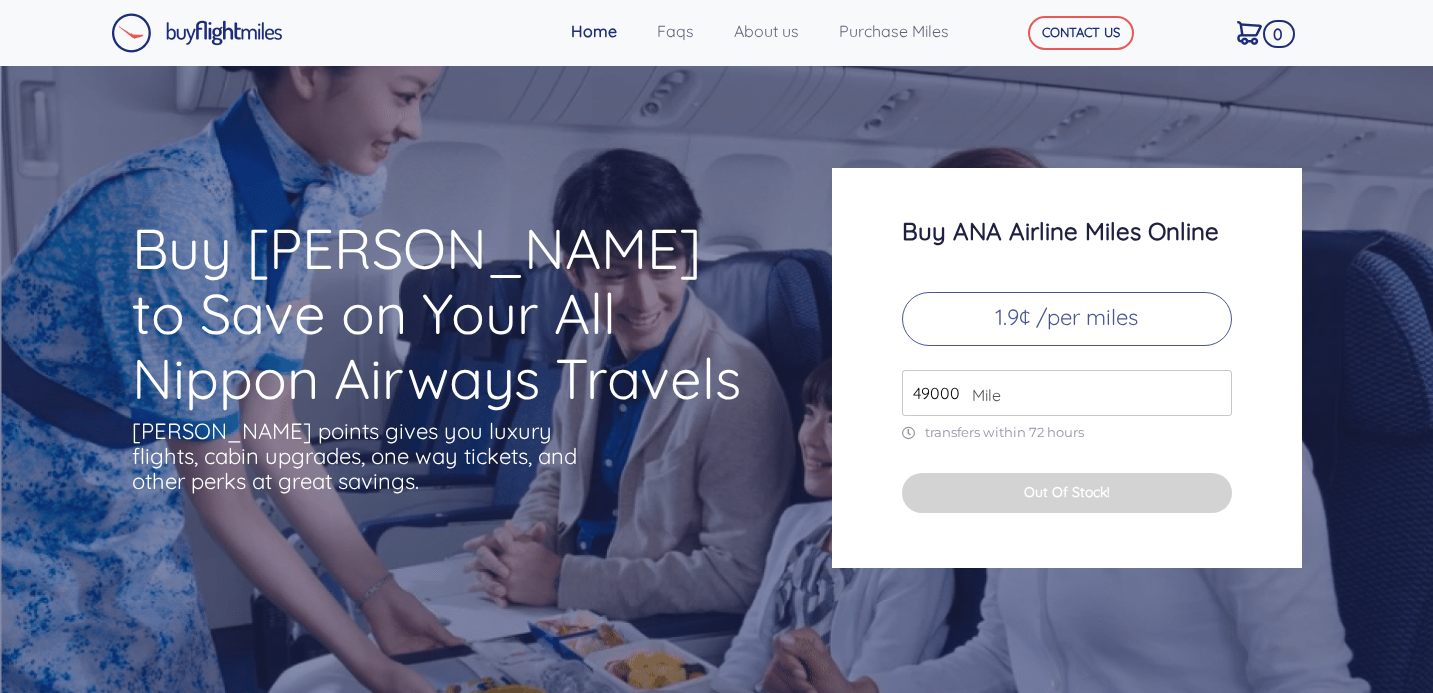 scroll, scrollTop: 0, scrollLeft: 0, axis: both 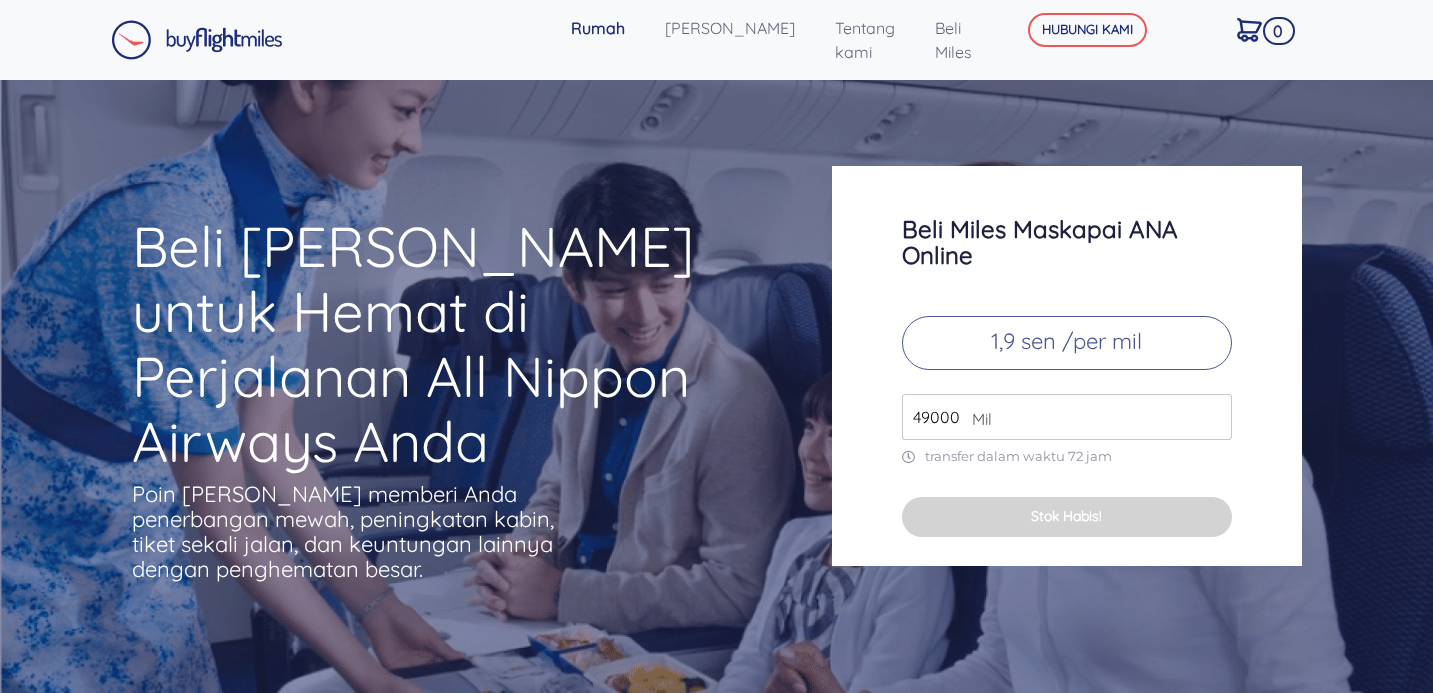 click on "1,9 sen /per mil" at bounding box center [1066, 341] 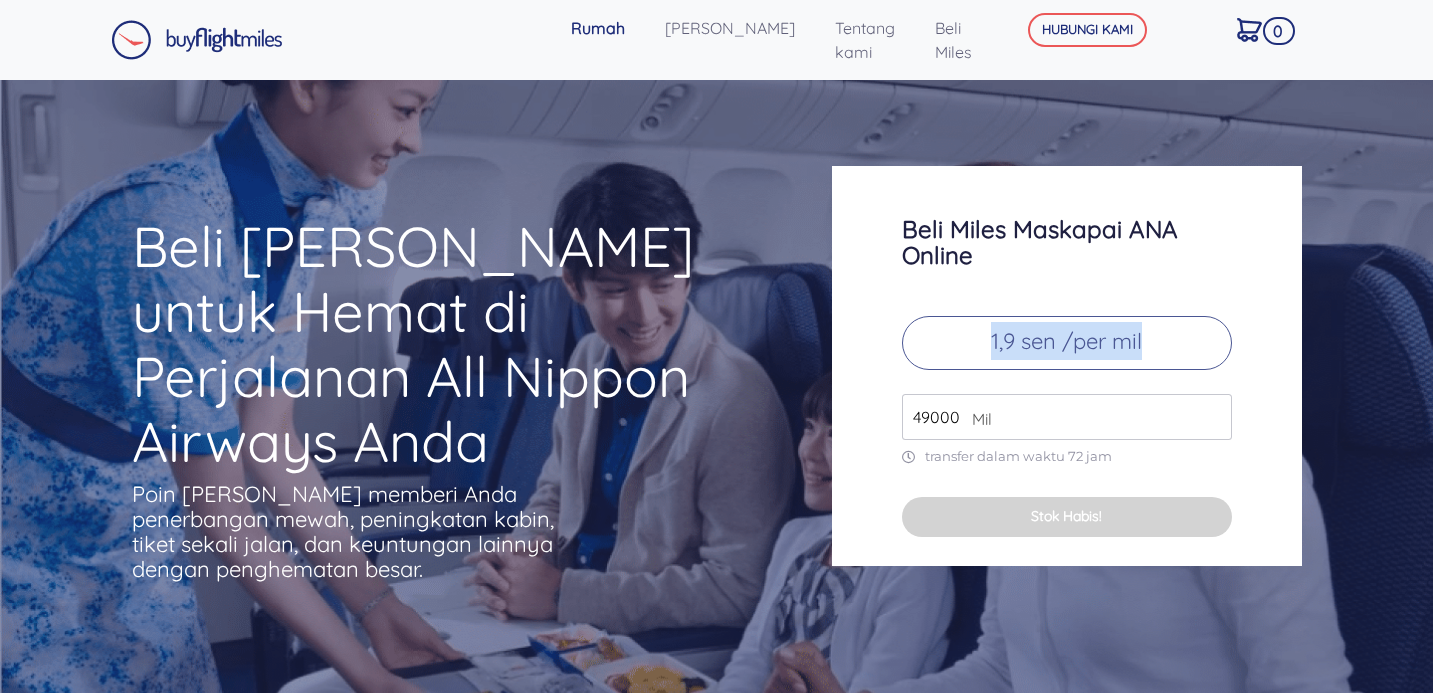 drag, startPoint x: 973, startPoint y: 342, endPoint x: 1177, endPoint y: 344, distance: 204.0098 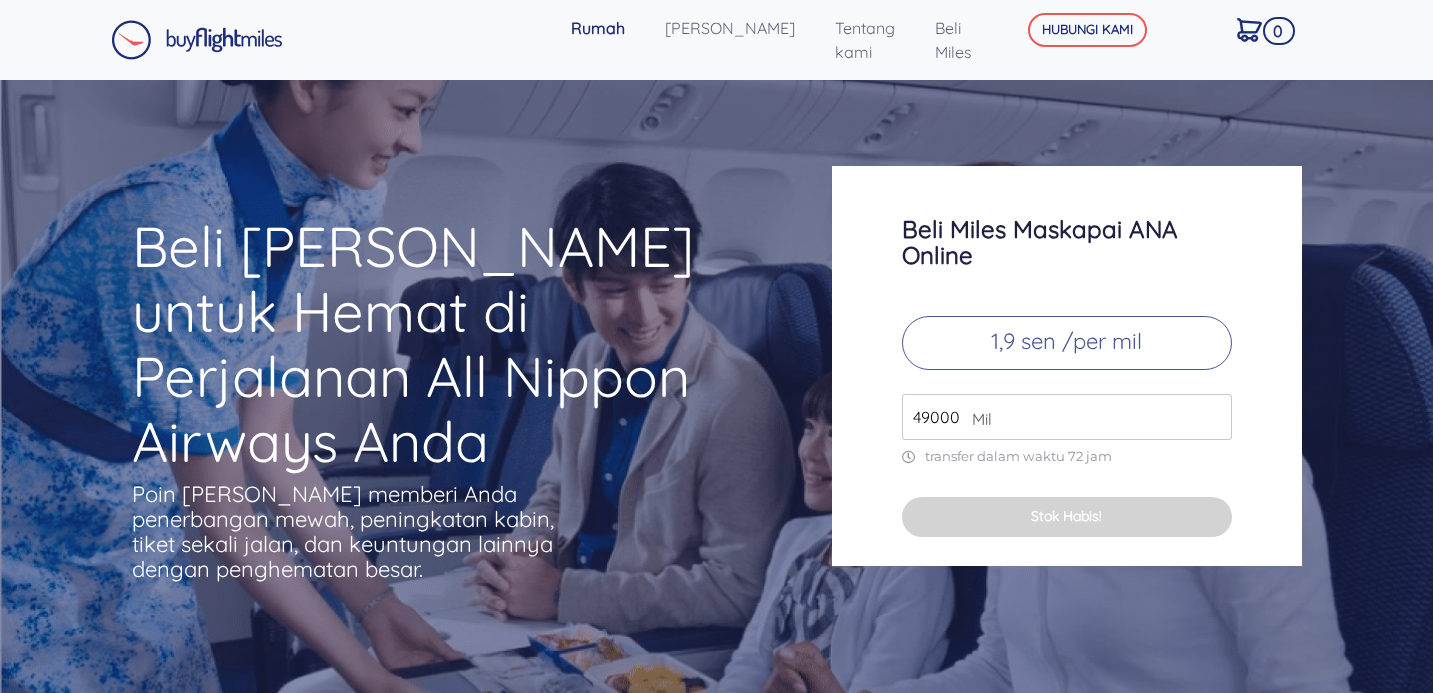 click on "49000" at bounding box center (1067, 417) 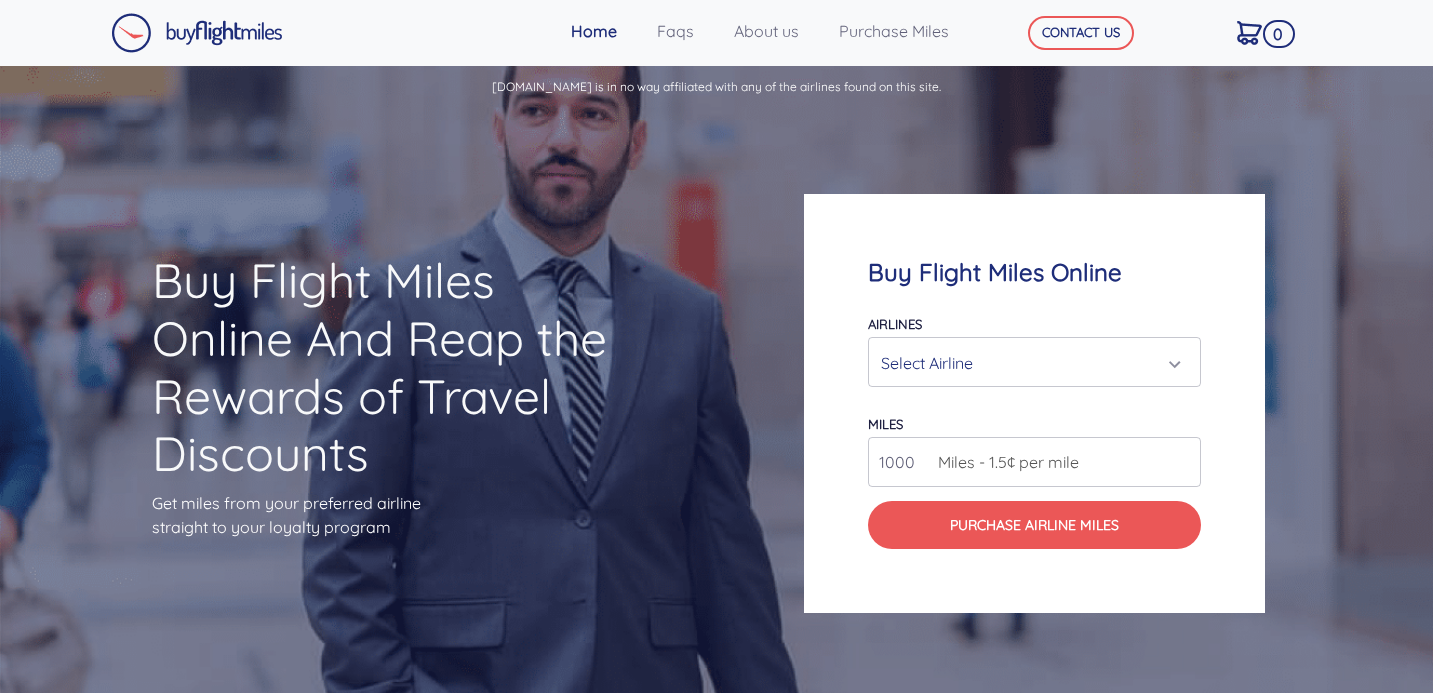 scroll, scrollTop: 0, scrollLeft: 0, axis: both 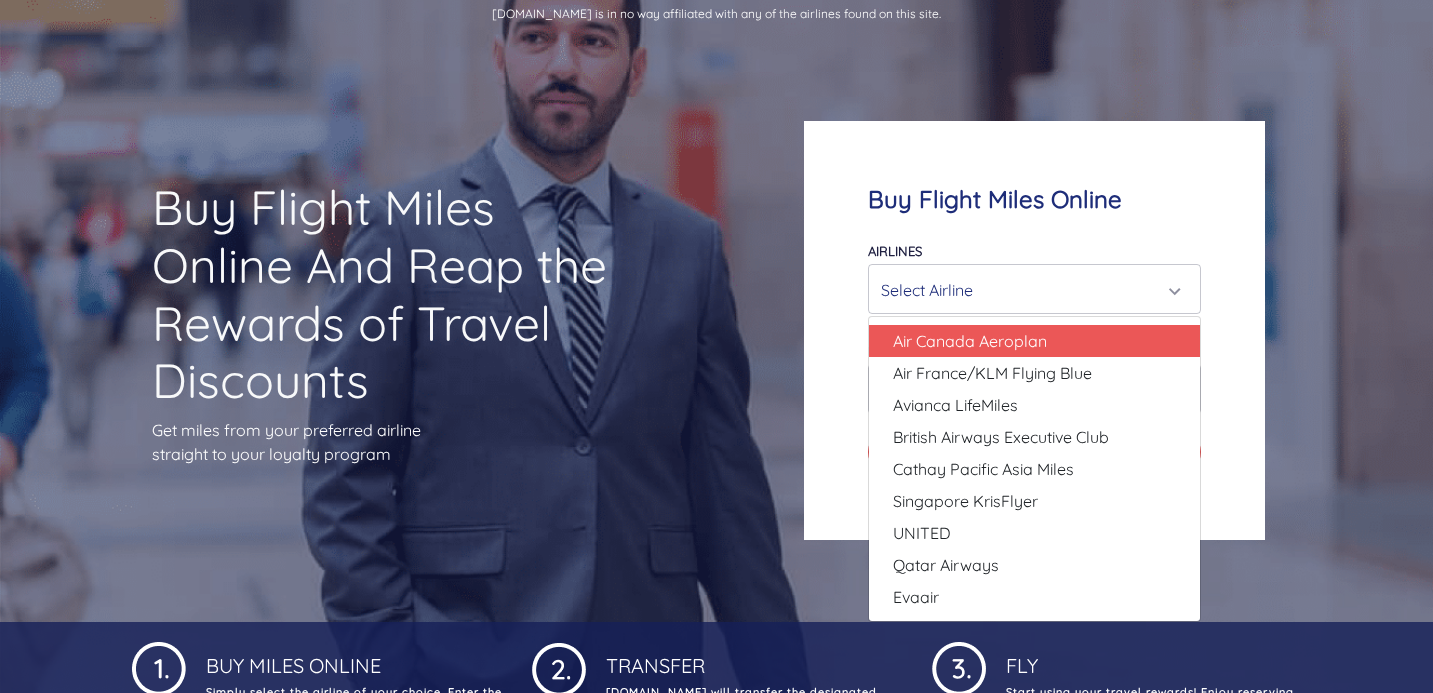 click on "Air Canada Aeroplan" at bounding box center (1034, 341) 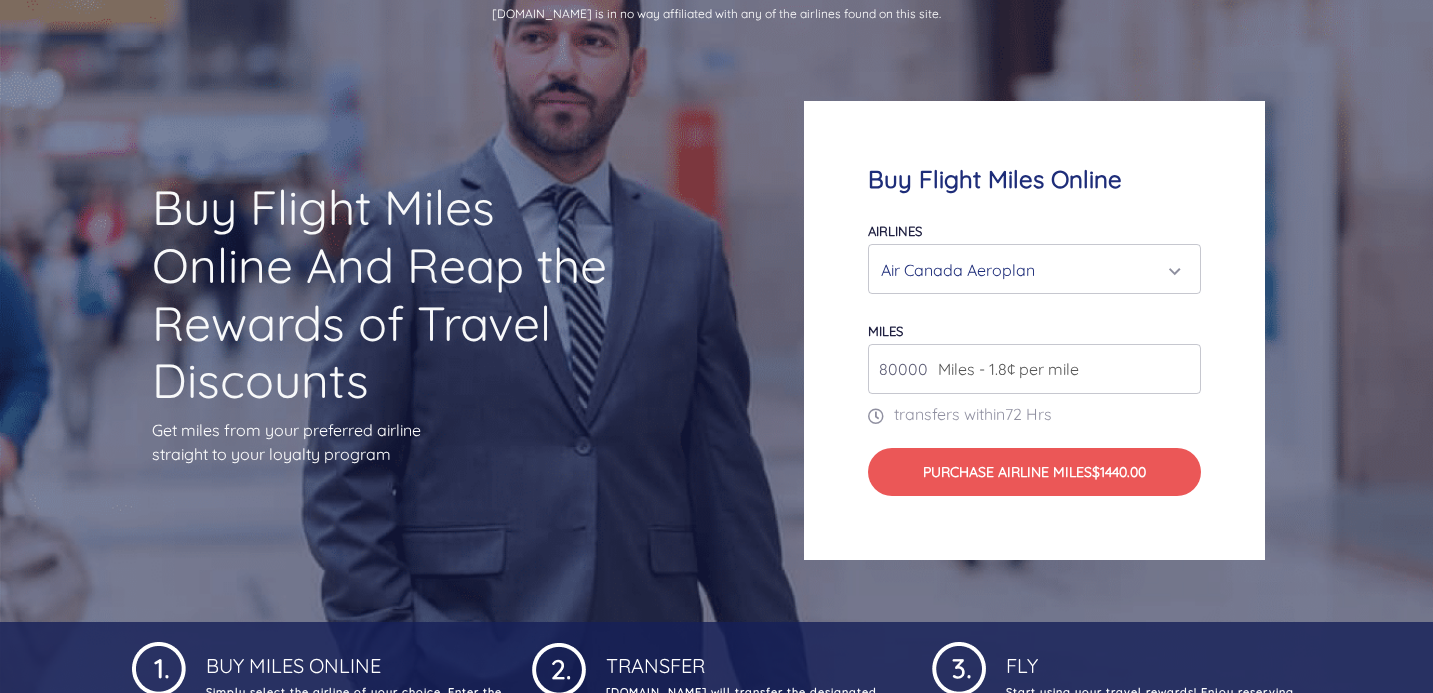 click on "Miles - 1.8¢ per mile" at bounding box center [1003, 369] 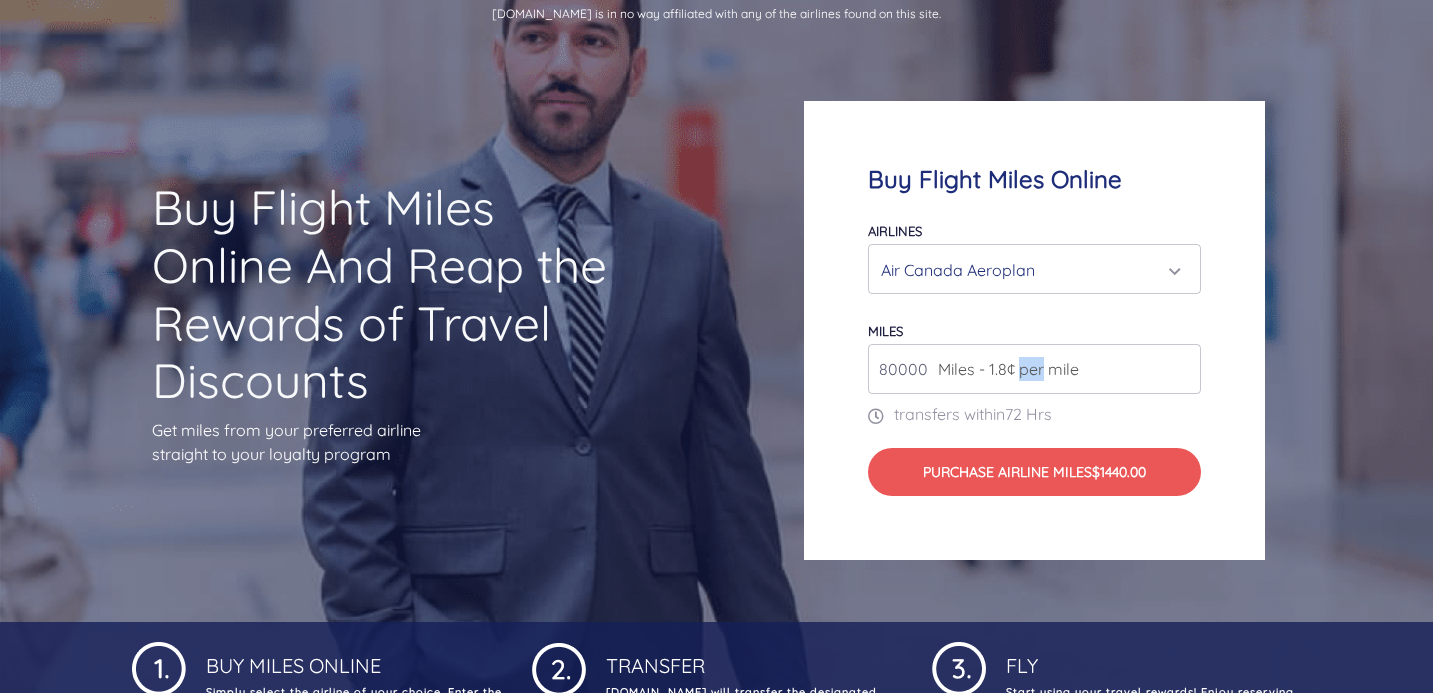 click on "Miles - 1.8¢ per mile" at bounding box center (1003, 369) 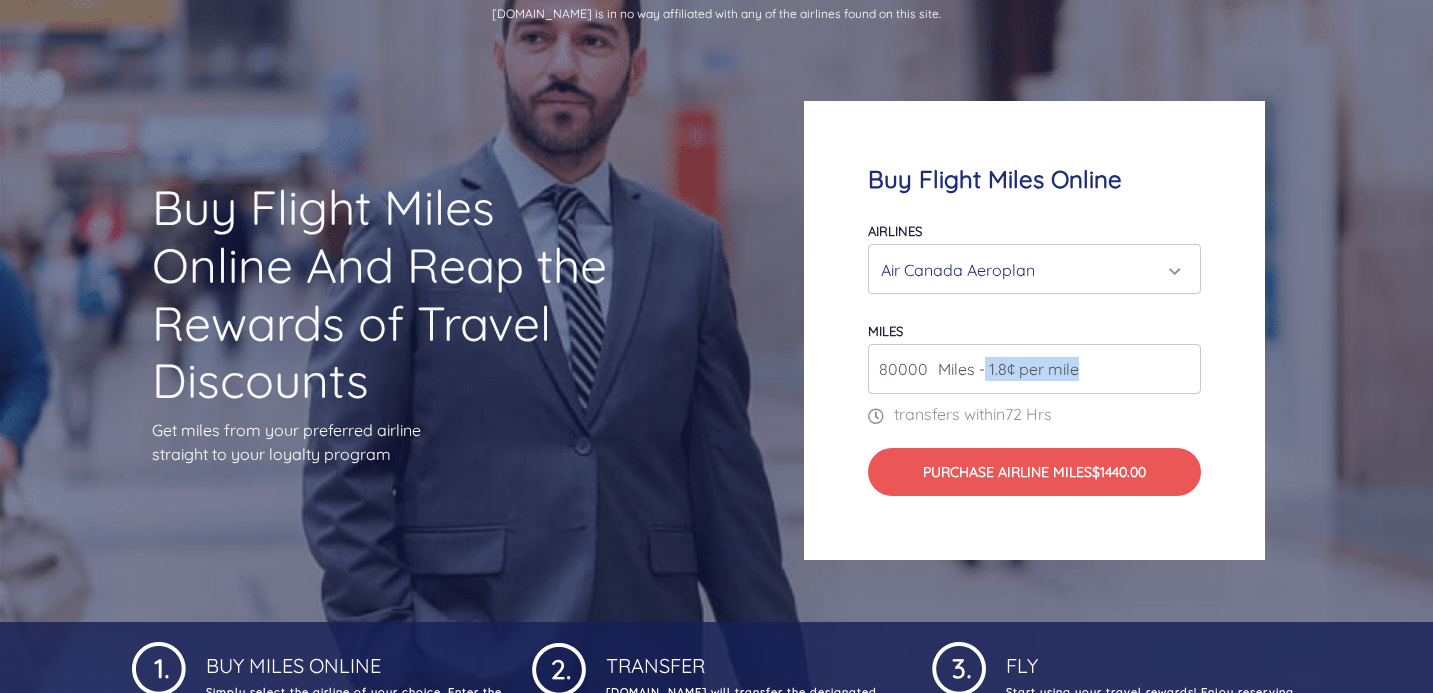 drag, startPoint x: 983, startPoint y: 370, endPoint x: 1078, endPoint y: 370, distance: 95 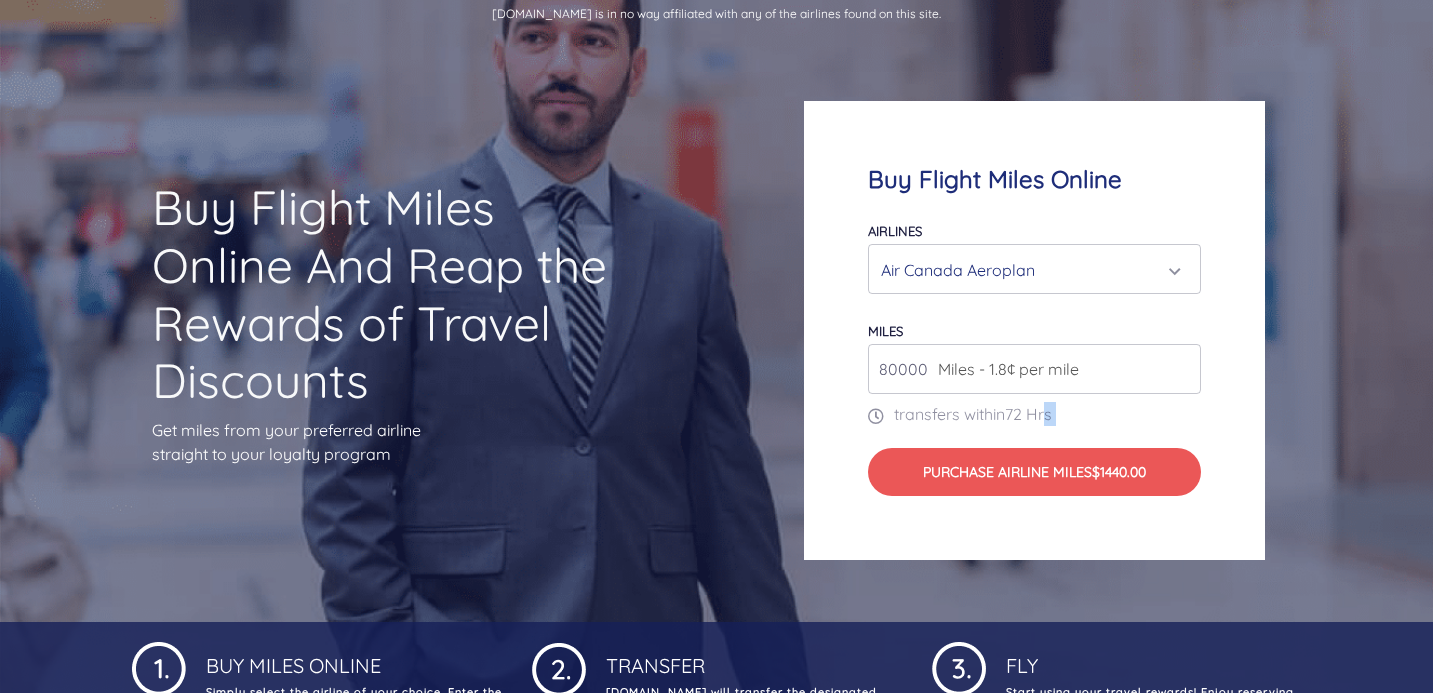 drag, startPoint x: 1050, startPoint y: 419, endPoint x: 915, endPoint y: 431, distance: 135.53229 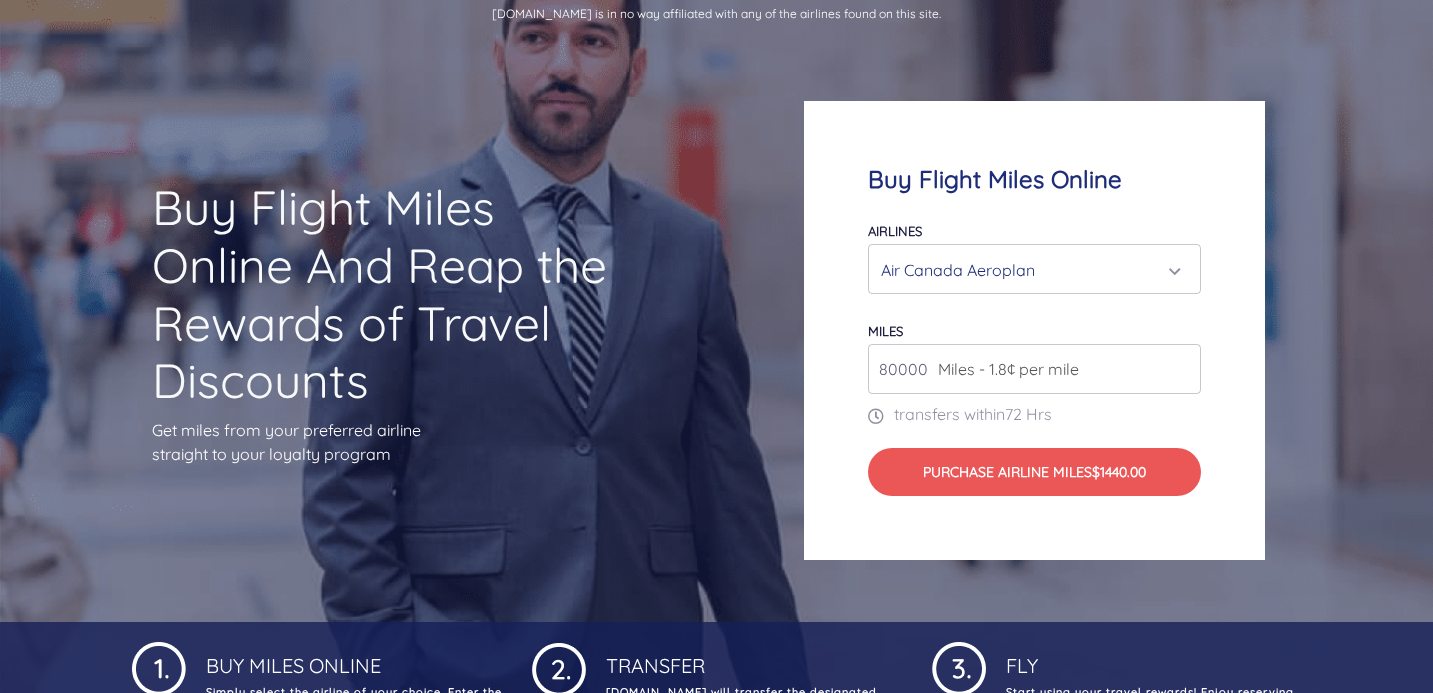 click on "Air Canada Aeroplan" at bounding box center (1028, 270) 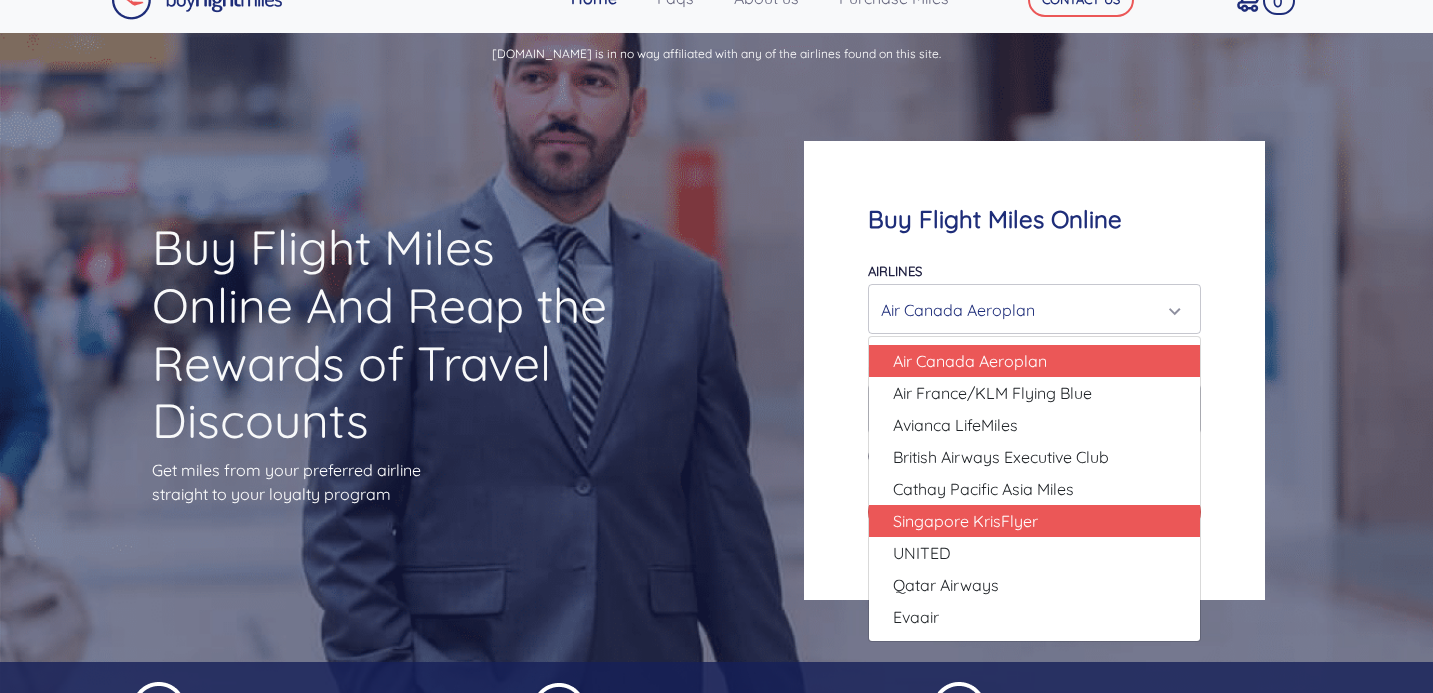 scroll, scrollTop: 36, scrollLeft: 0, axis: vertical 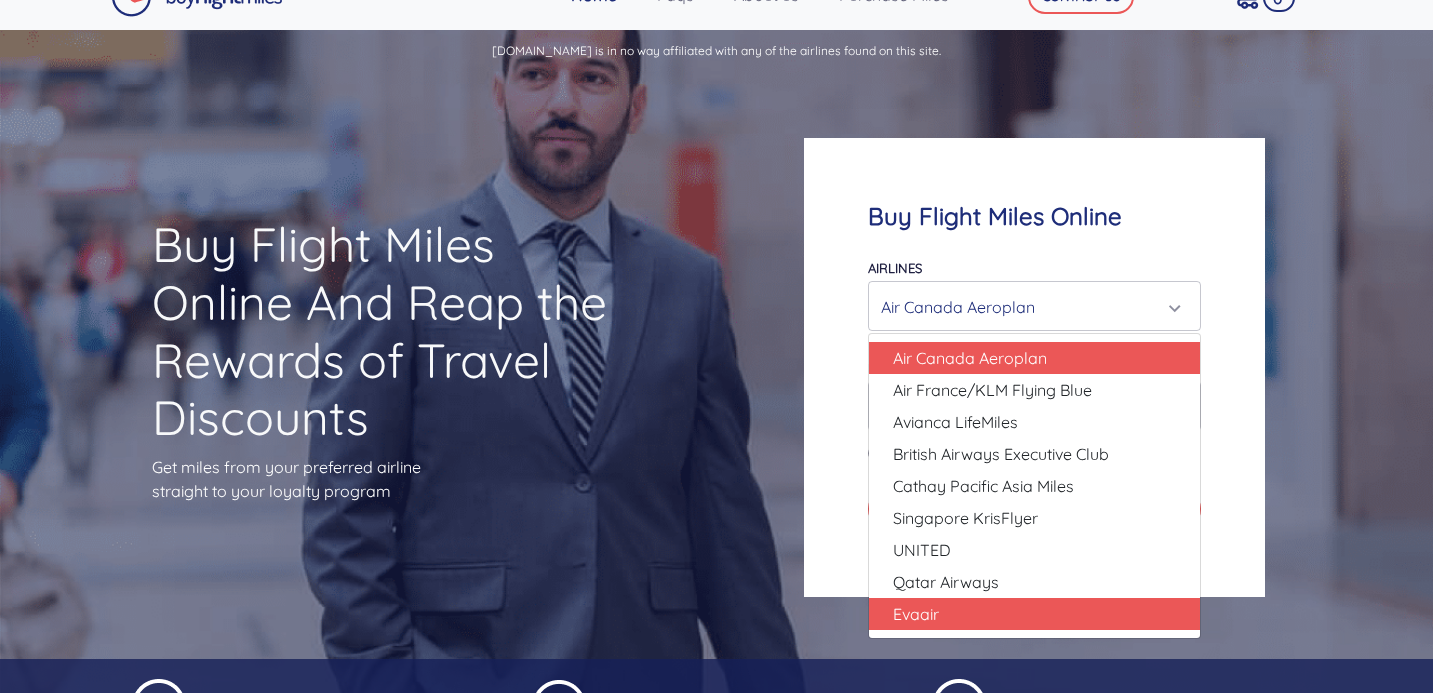click on "Evaair" at bounding box center (1034, 614) 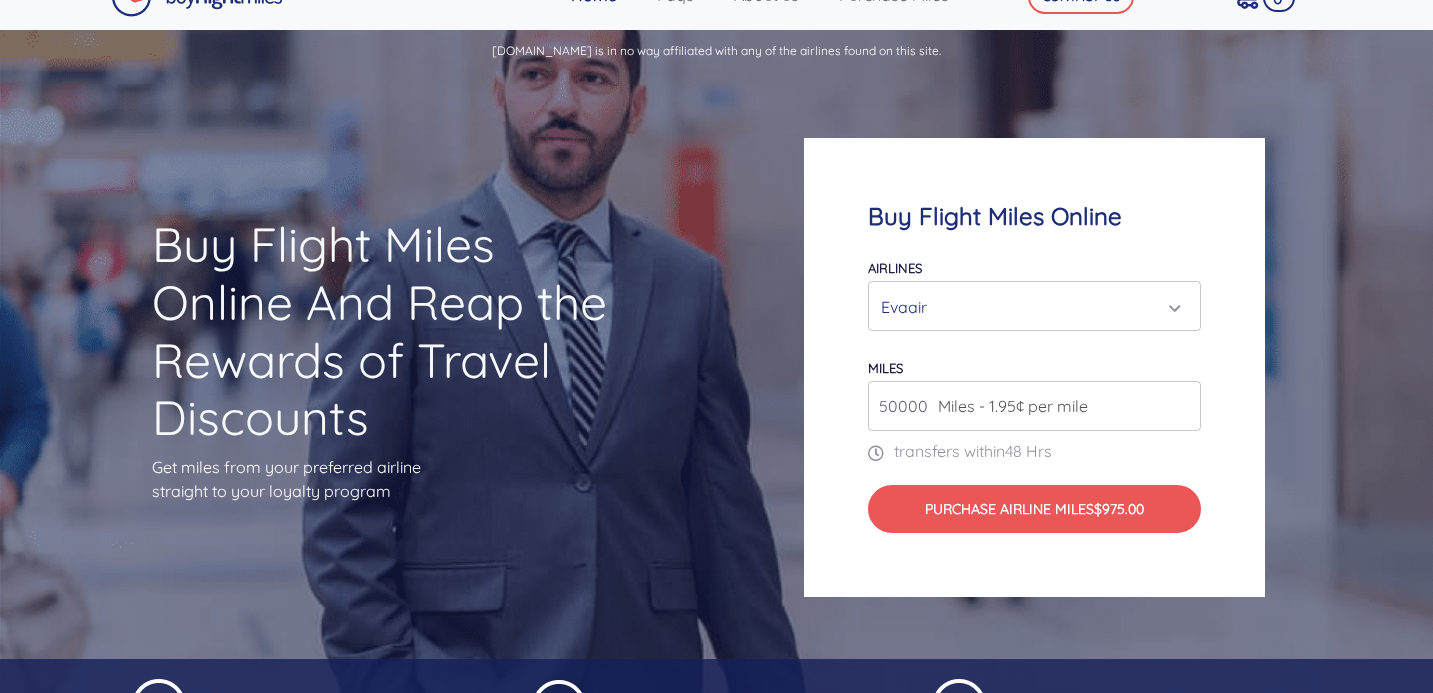 click on "Evaair" at bounding box center (1034, 307) 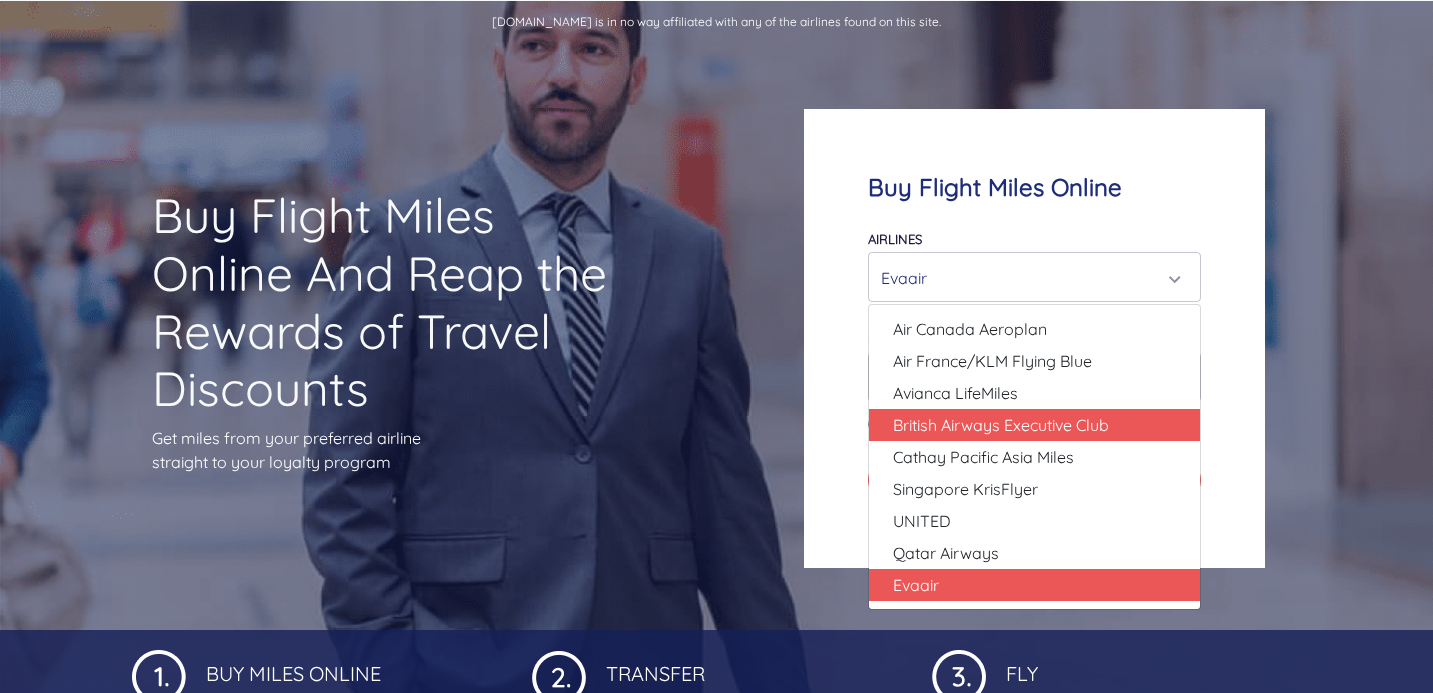 scroll, scrollTop: 89, scrollLeft: 0, axis: vertical 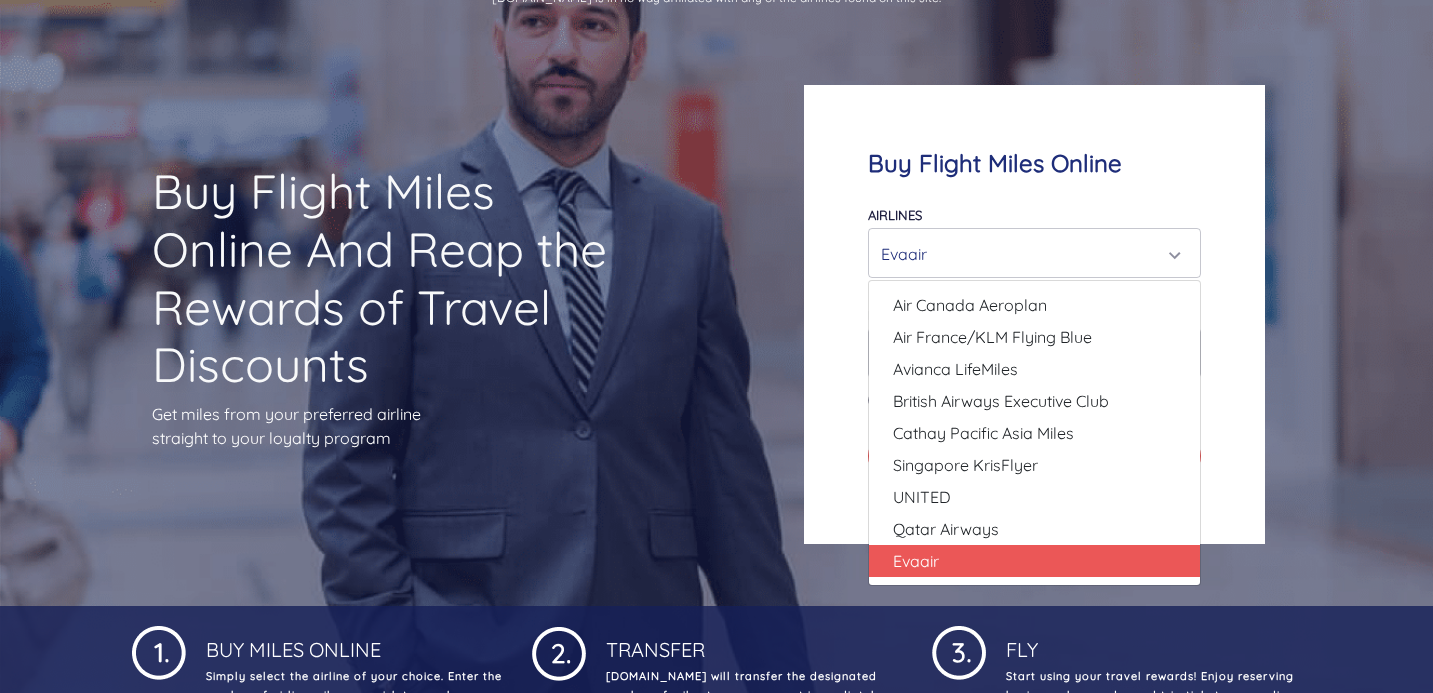 click on "Buy Flight Miles Online
Airlines
Air Canada Aeroplan
Air France/KLM Flying Blue
Avianca LifeMiles
British Airways Executive Club
Cathay Pacific Asia Miles
Singapore KrisFlyer
UNITED
Qatar Airways
Evaair
Evaair   Air Canada Aeroplan Air France/KLM Flying Blue Avianca LifeMiles British Airways Executive Club UNITED miles" at bounding box center [1034, 314] 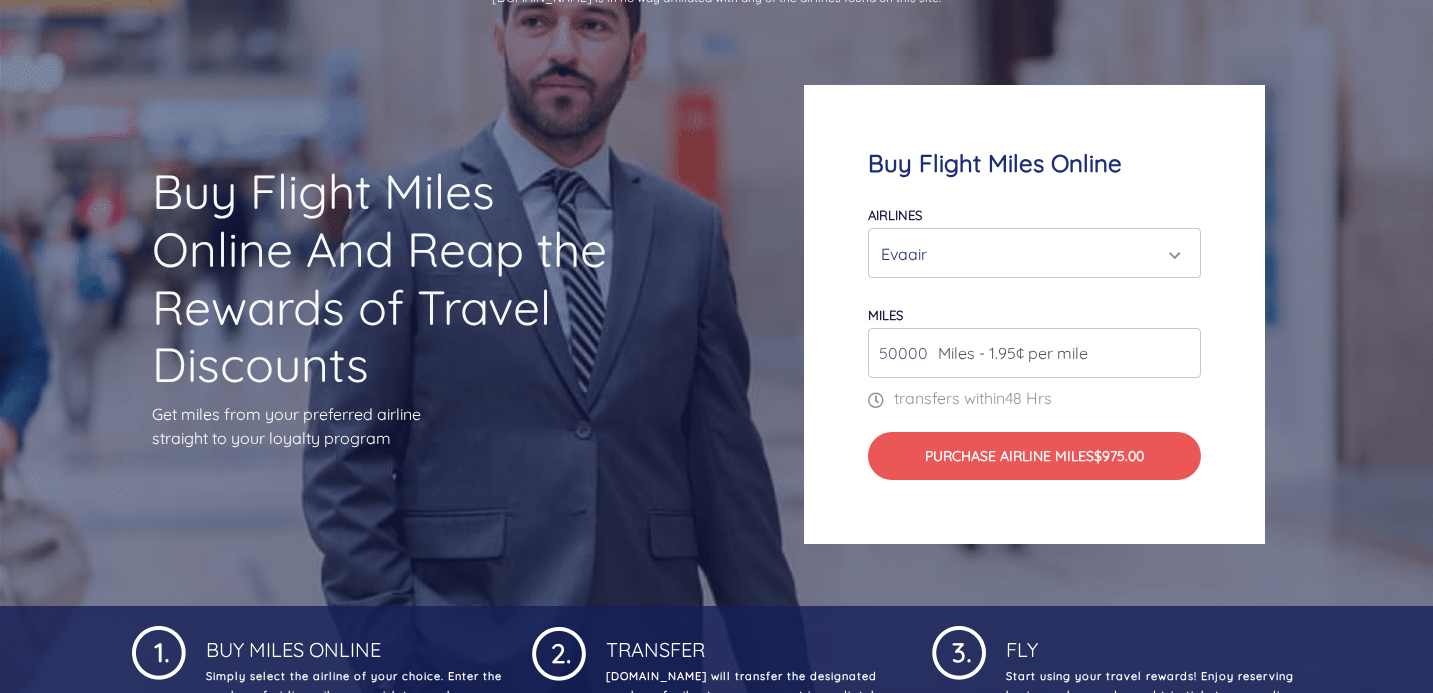 scroll, scrollTop: 0, scrollLeft: 0, axis: both 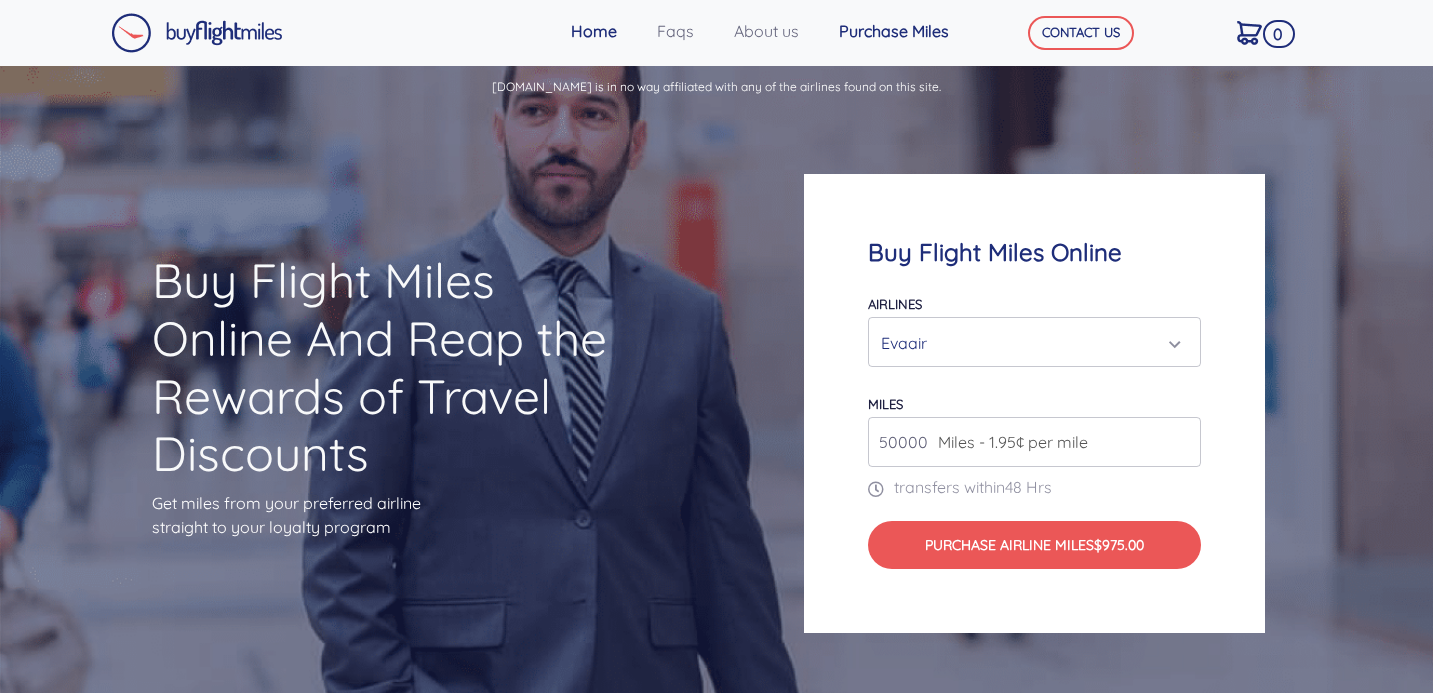 click on "Purchase Miles" at bounding box center (906, 31) 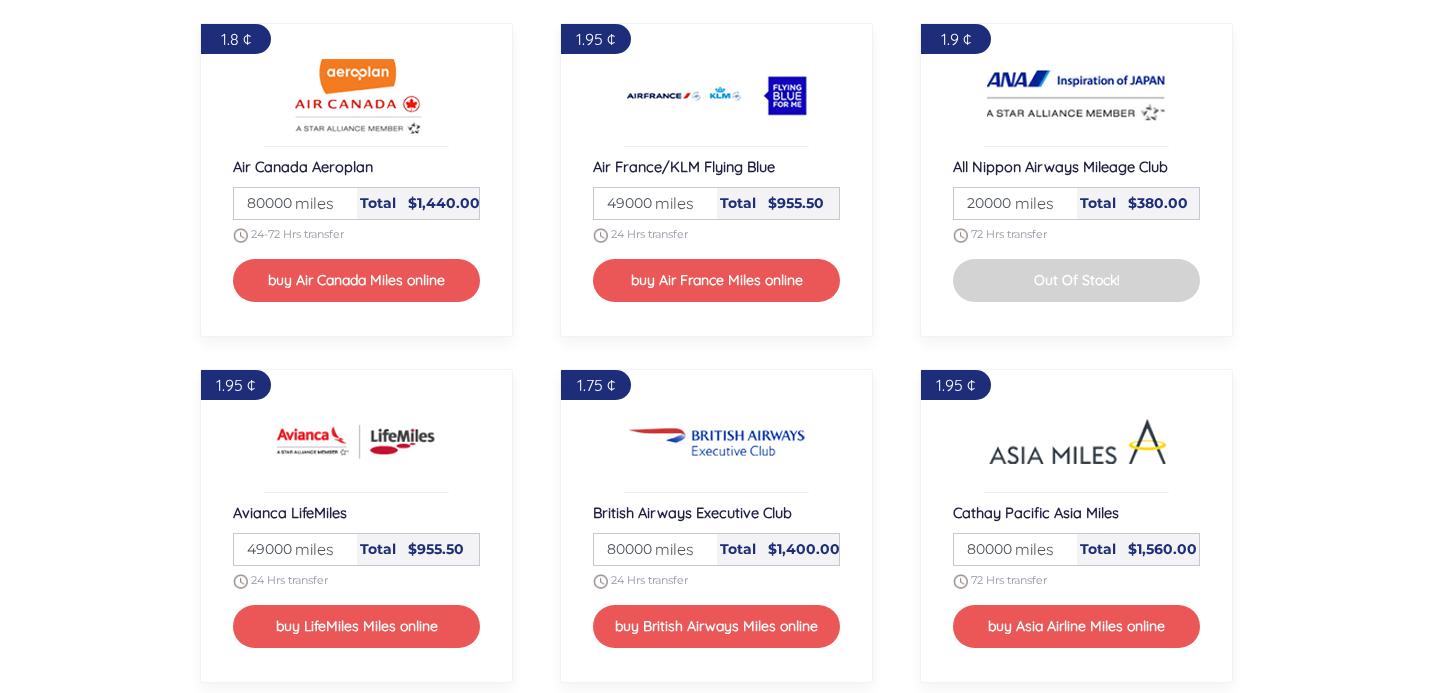 scroll, scrollTop: 1602, scrollLeft: 0, axis: vertical 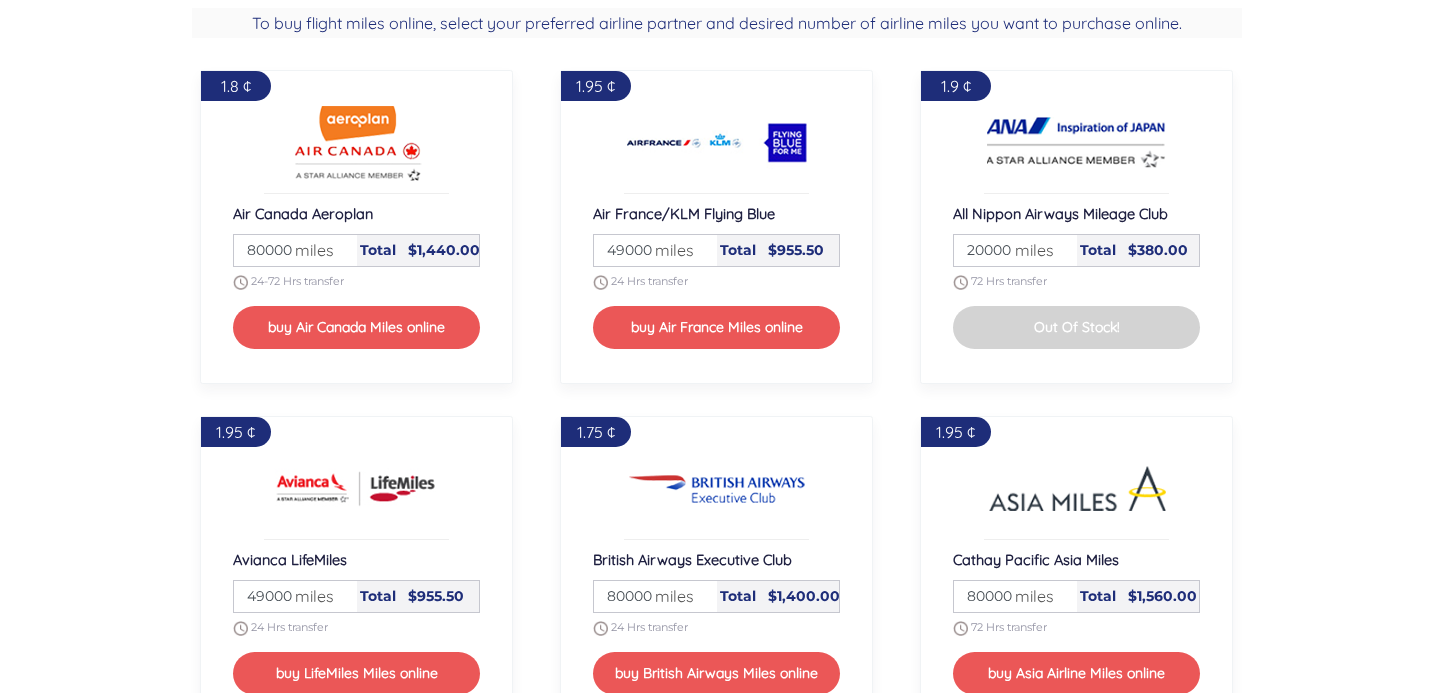 click on "20000" at bounding box center [1015, 250] 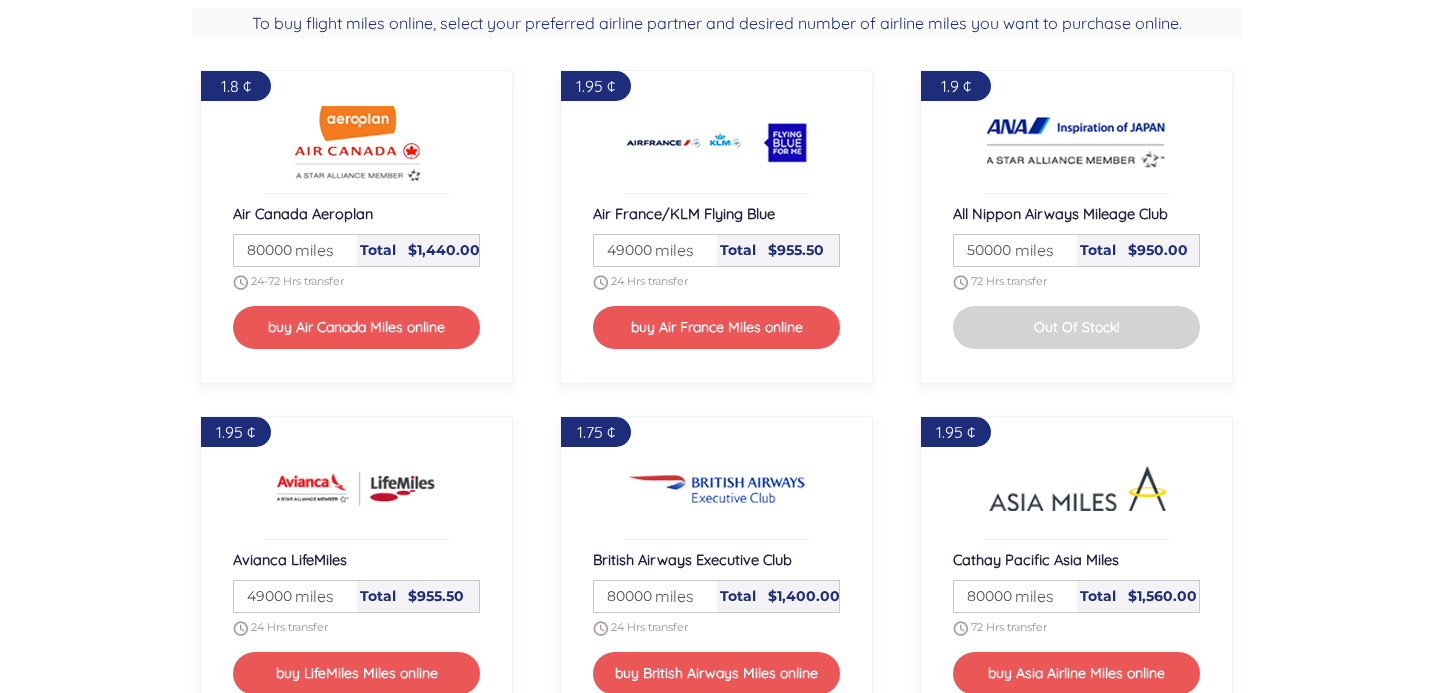 type on "50000" 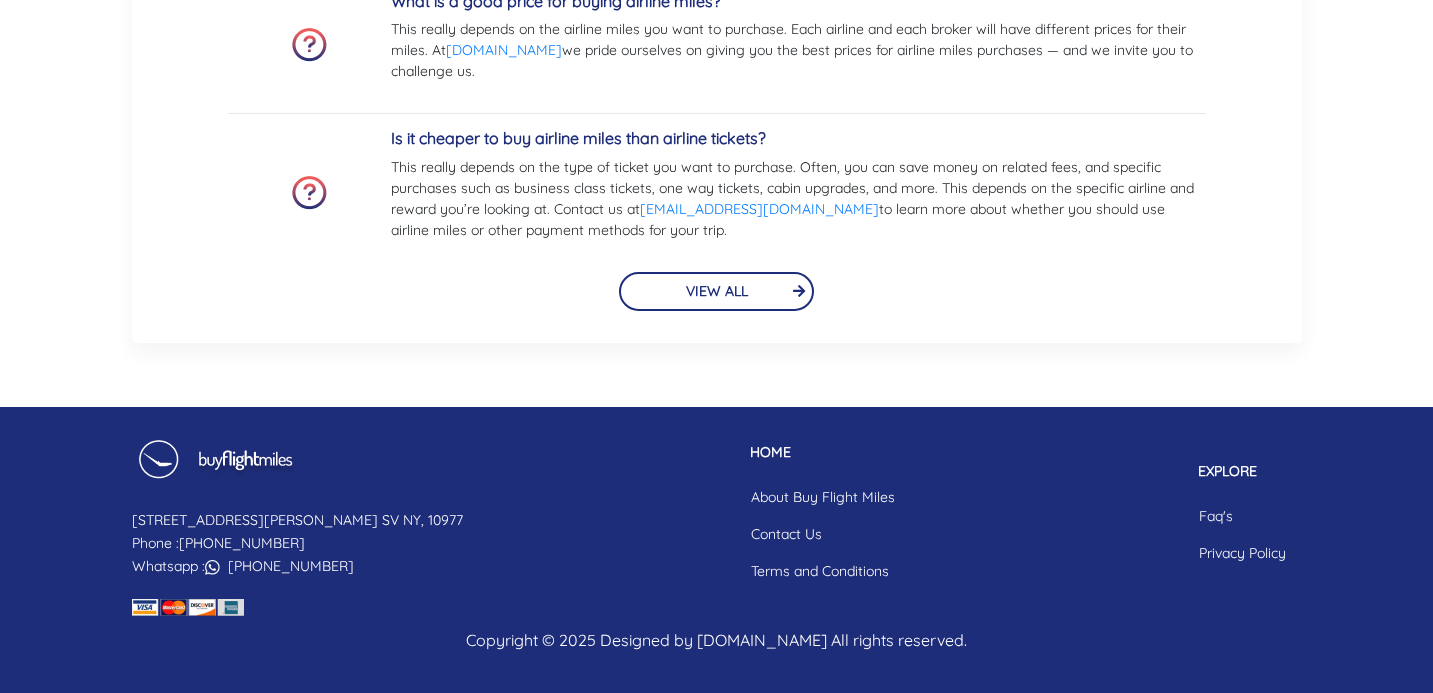 scroll, scrollTop: 4602, scrollLeft: 0, axis: vertical 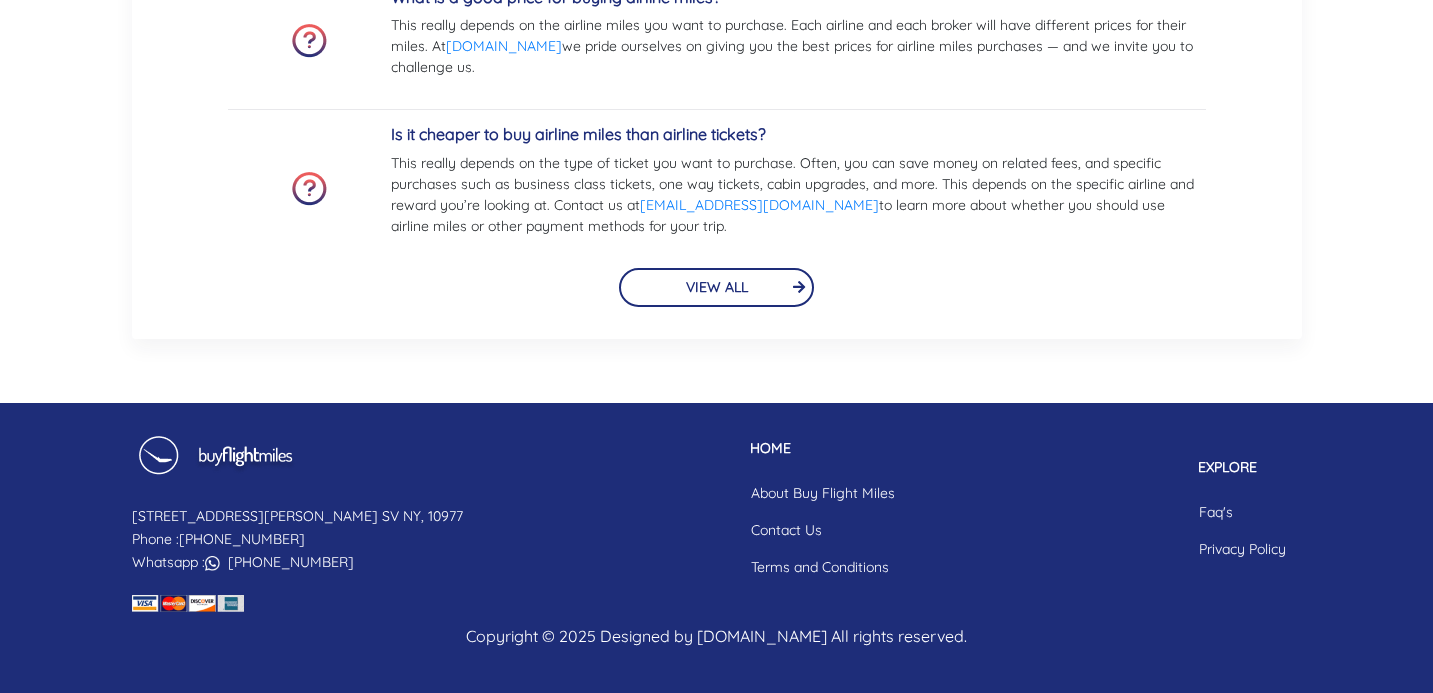 click on "147 Clinton Ln. SV NY, 10977
Phone :  855-345-3500
Whatsapp :  +19087181082" at bounding box center (297, 539) 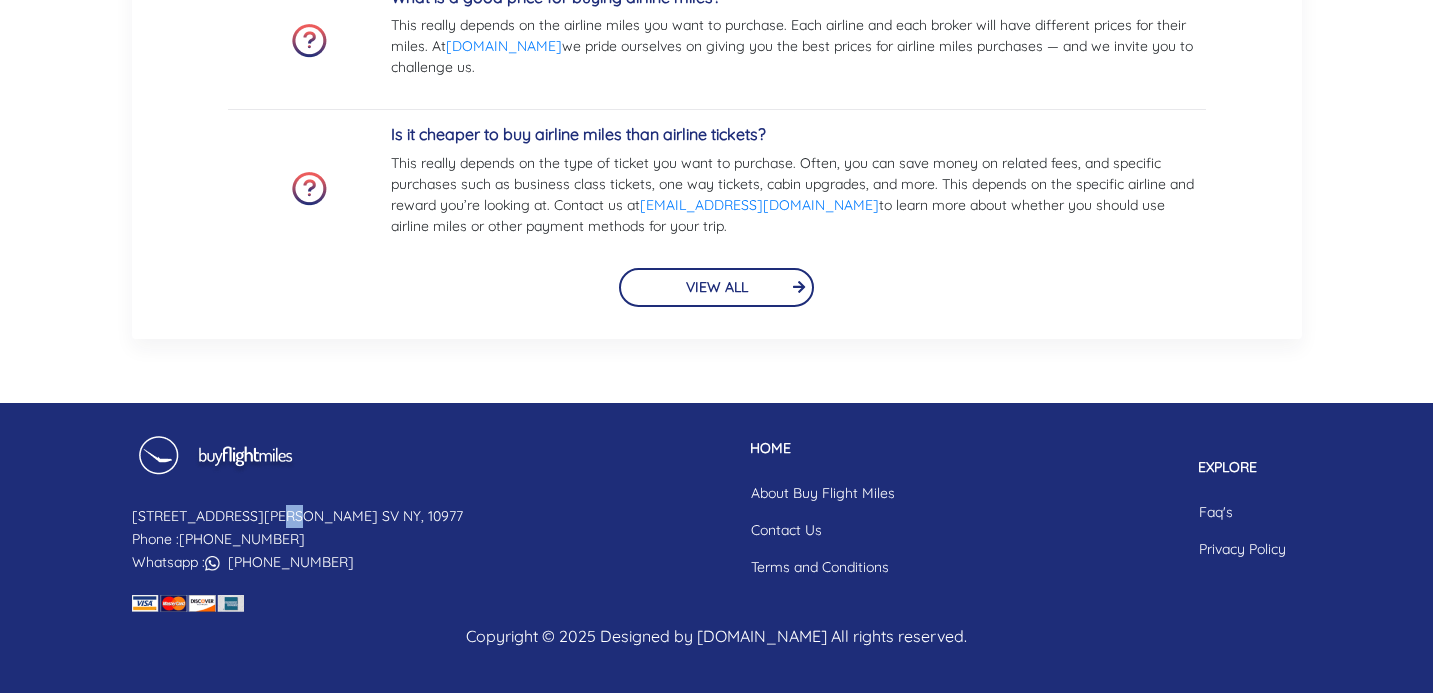 click on "147 Clinton Ln. SV NY, 10977
Phone :  855-345-3500
Whatsapp :  +19087181082" at bounding box center [297, 539] 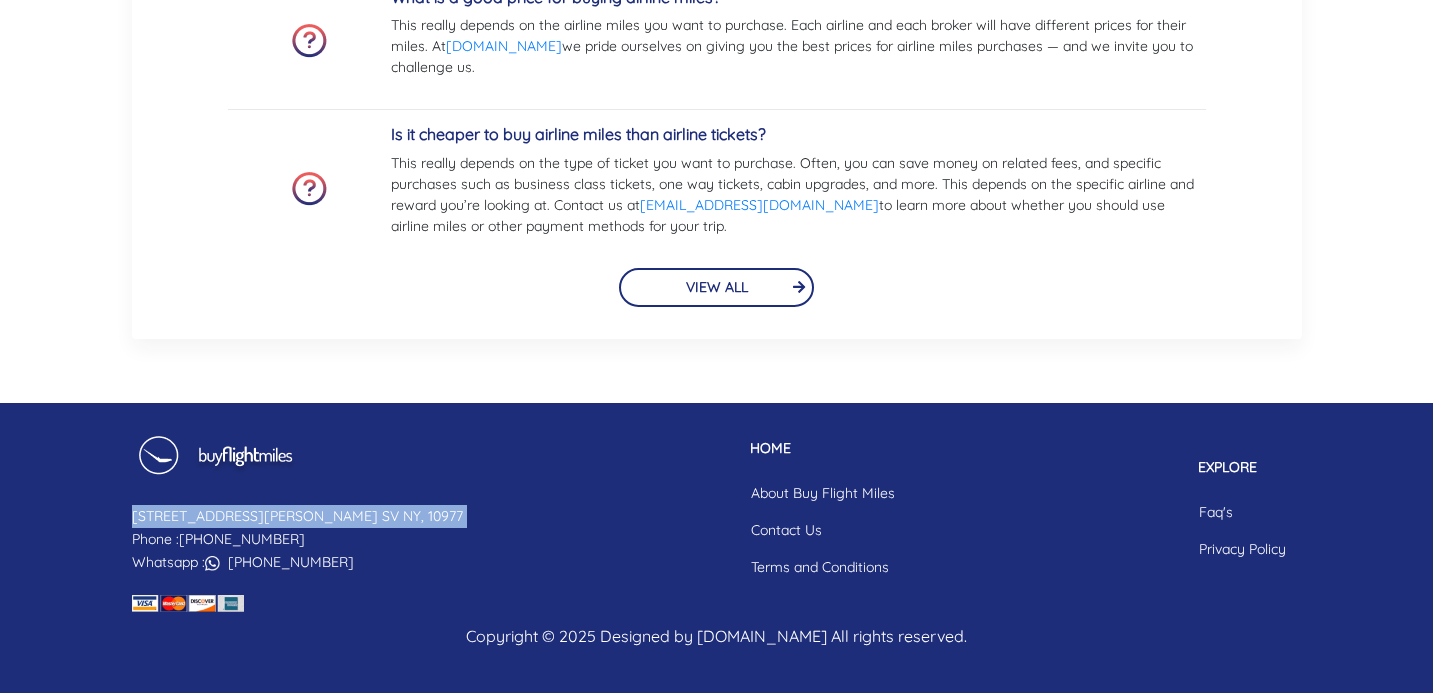 click on "147 Clinton Ln. SV NY, 10977
Phone :  855-345-3500
Whatsapp :  +19087181082
HOME
About Buy Flight Miles
Contact Us
Terms and Conditions
EXPLORE
Faq's
Privacy Policy" at bounding box center (717, 512) 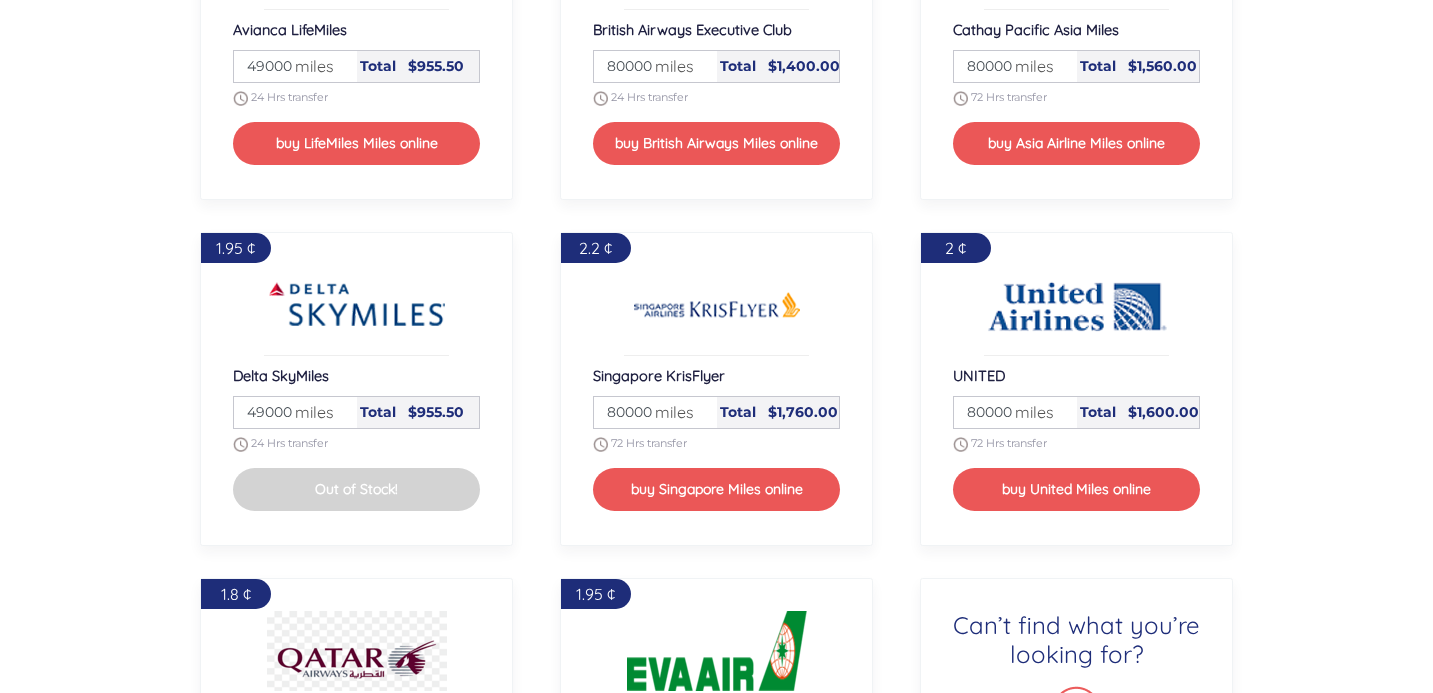 scroll, scrollTop: 2136, scrollLeft: 0, axis: vertical 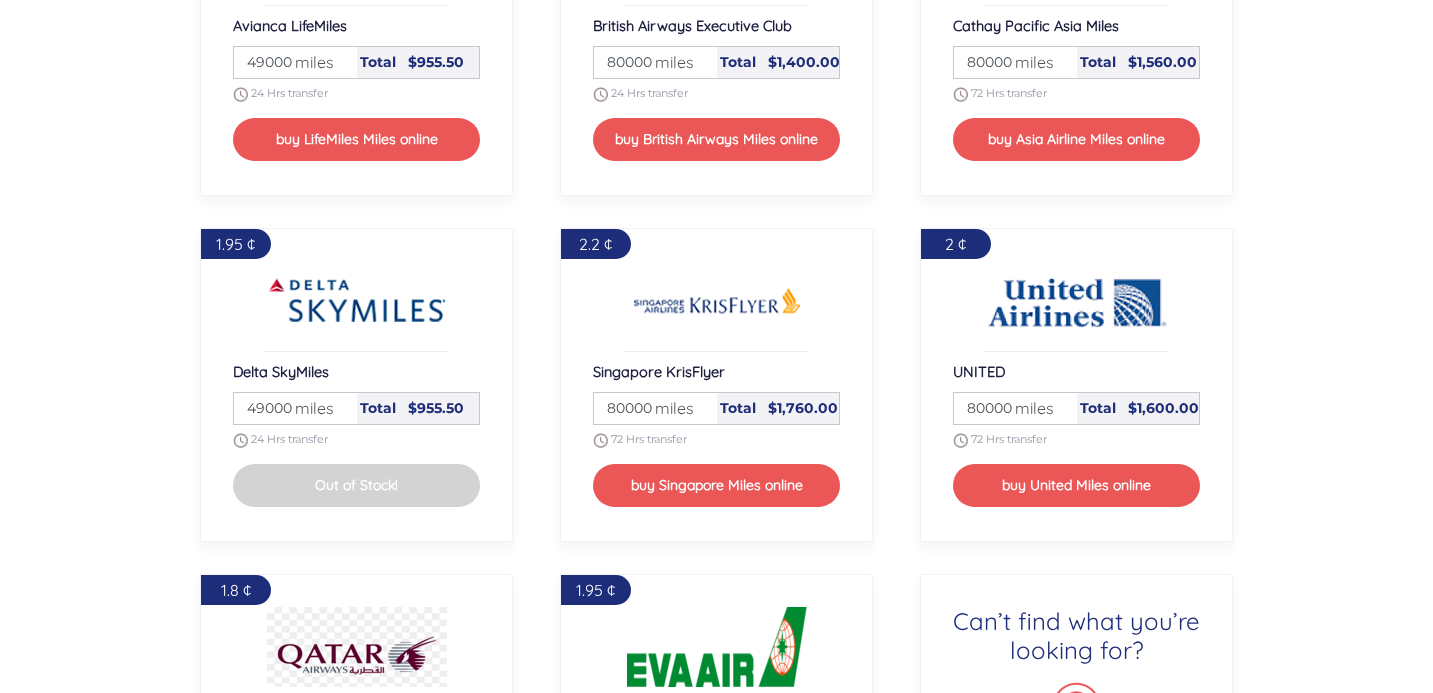 click on "miles" at bounding box center [669, 408] 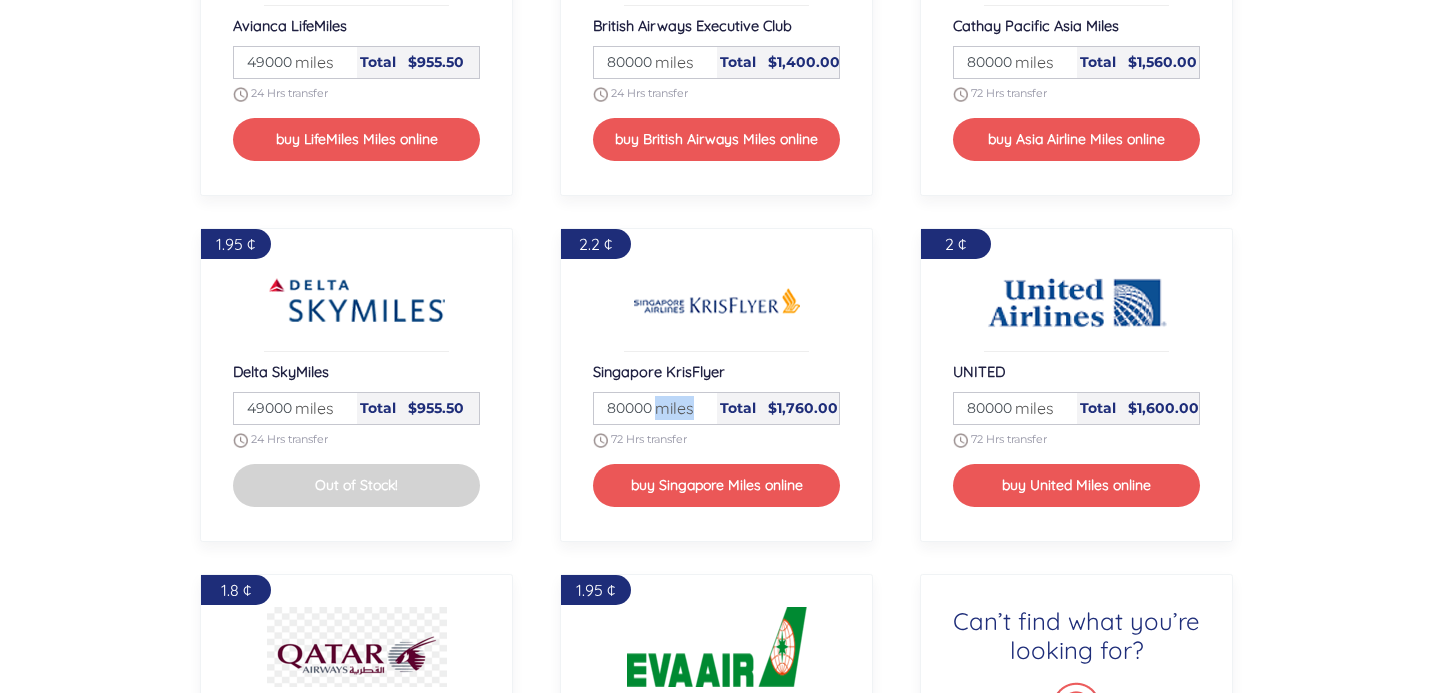 click on "miles" at bounding box center (669, 408) 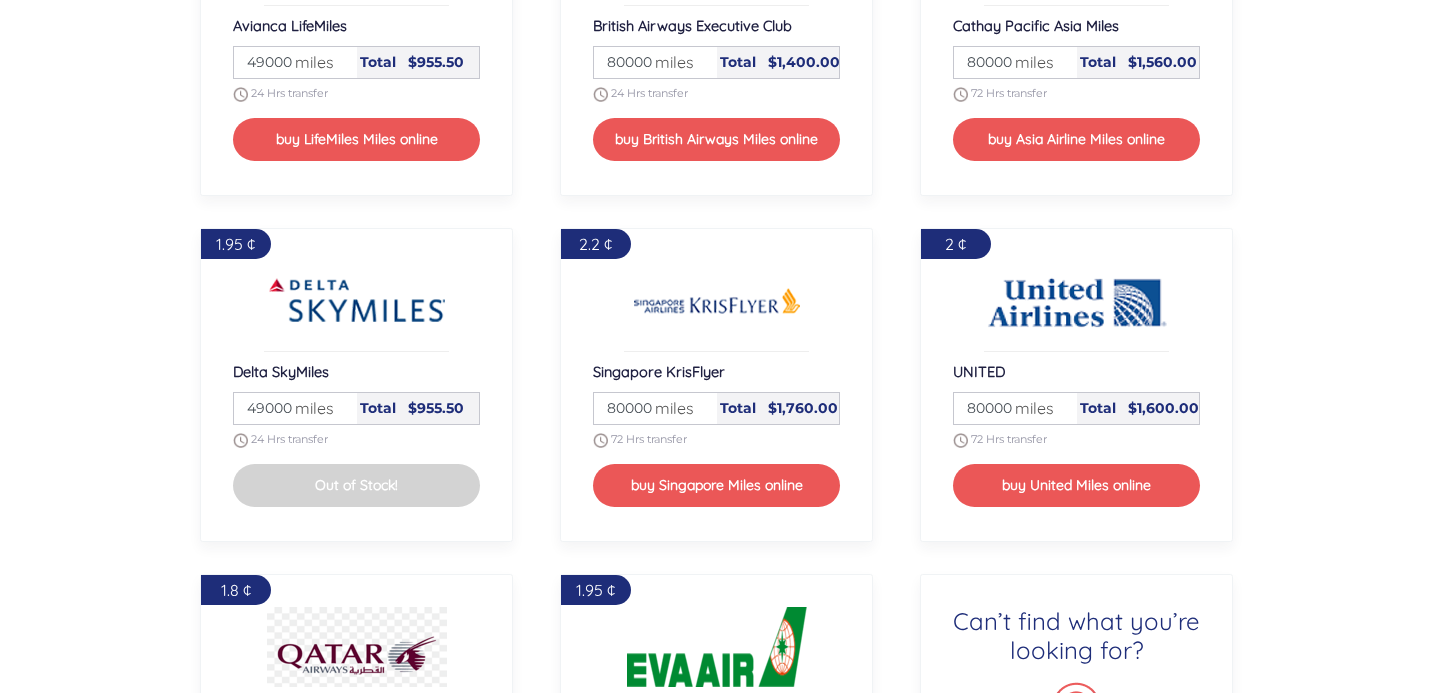 click on "80000" at bounding box center (655, 408) 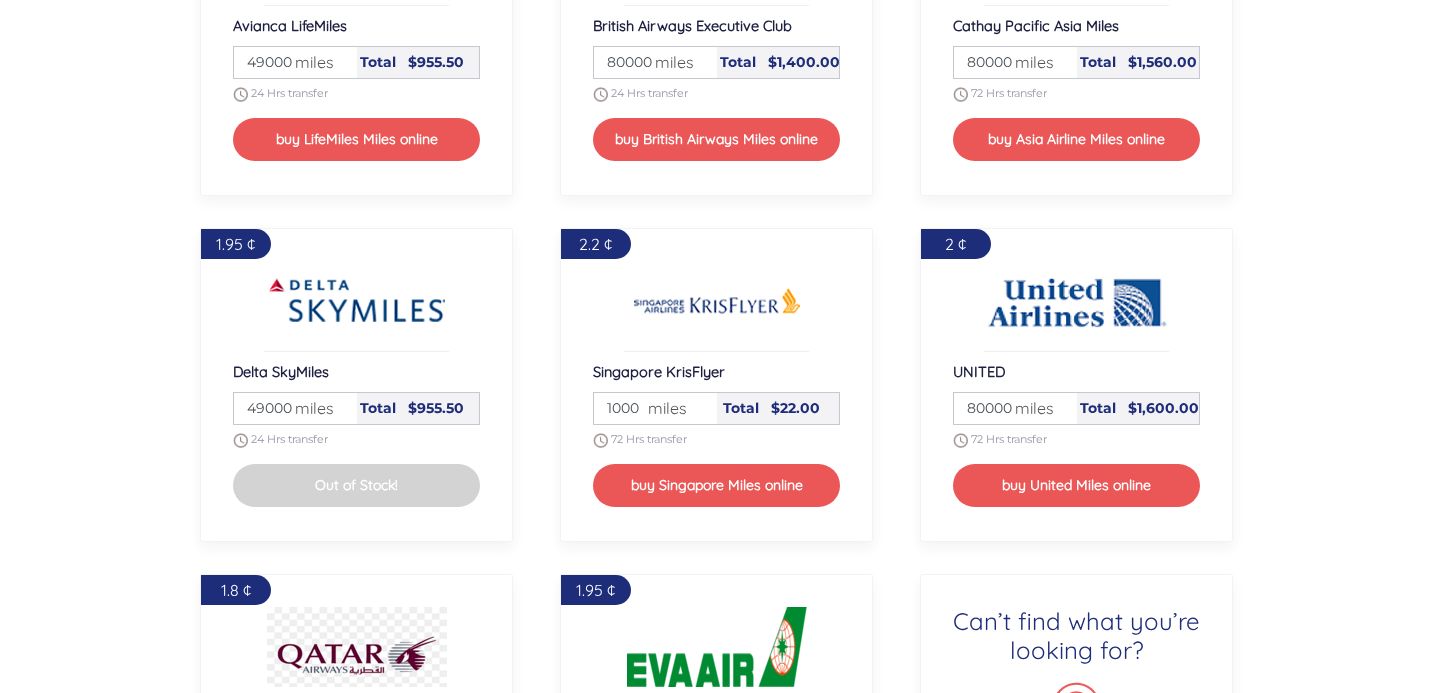 type on "1000" 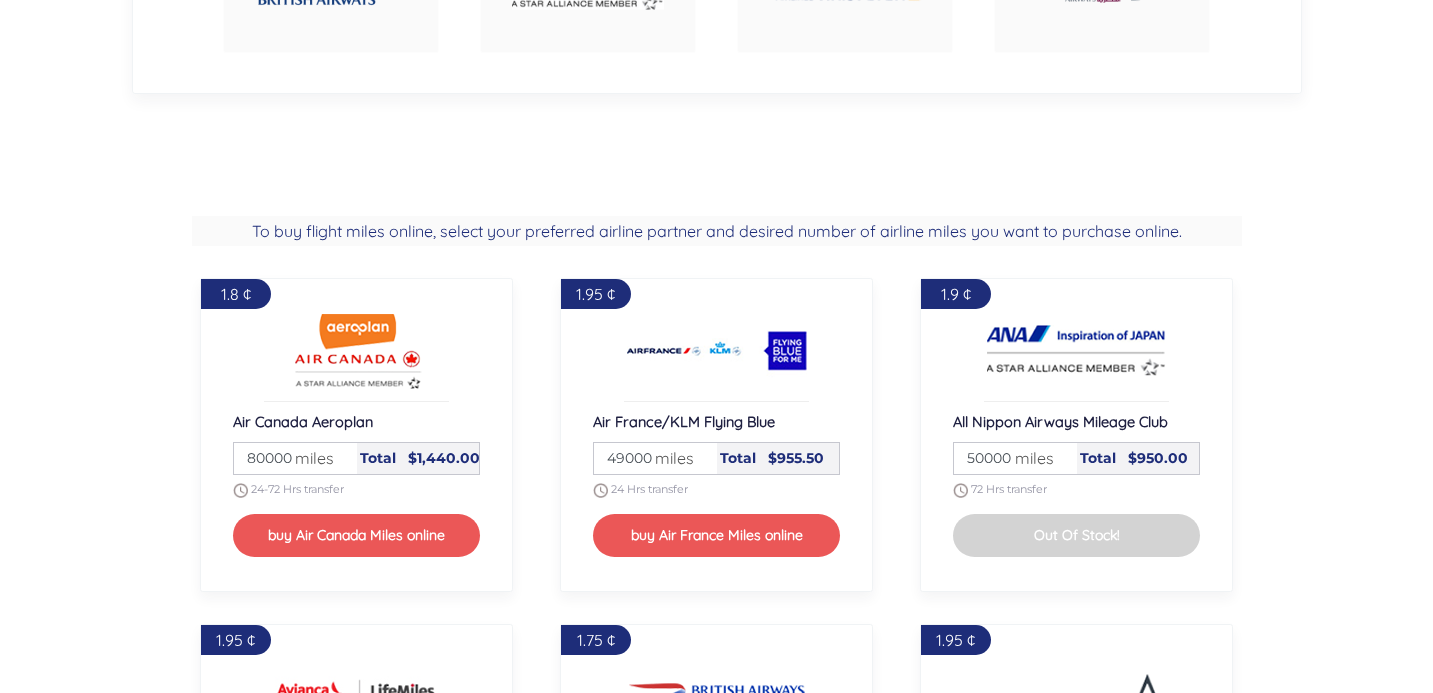 scroll, scrollTop: 1452, scrollLeft: 0, axis: vertical 